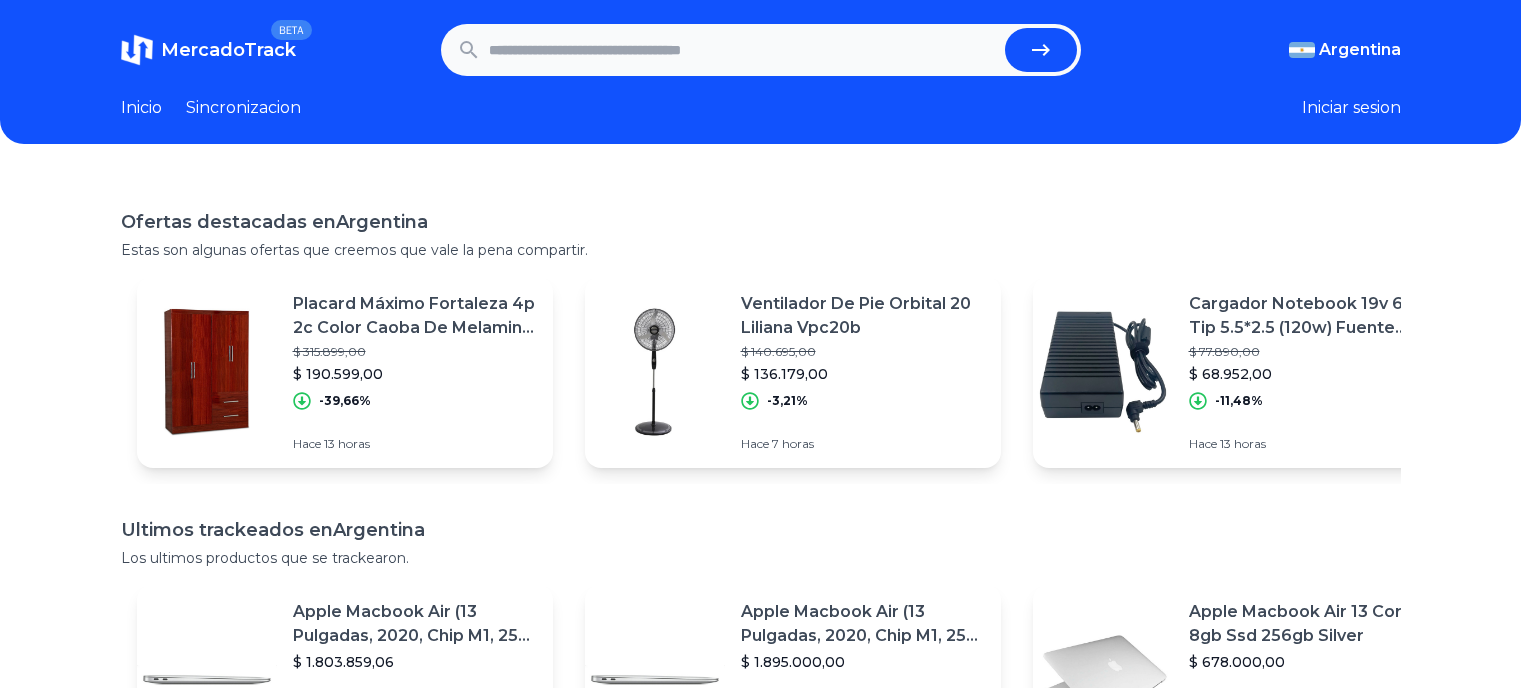 scroll, scrollTop: 0, scrollLeft: 0, axis: both 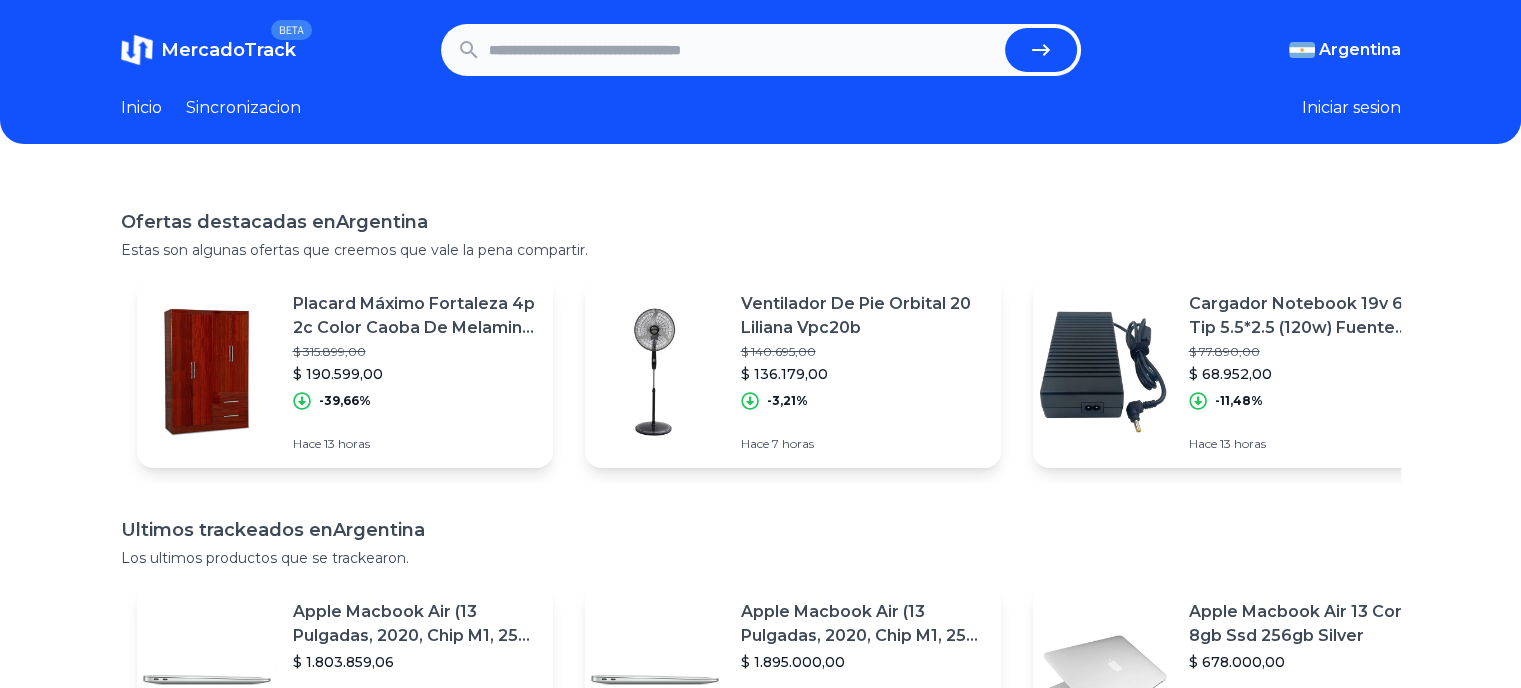 click at bounding box center [743, 50] 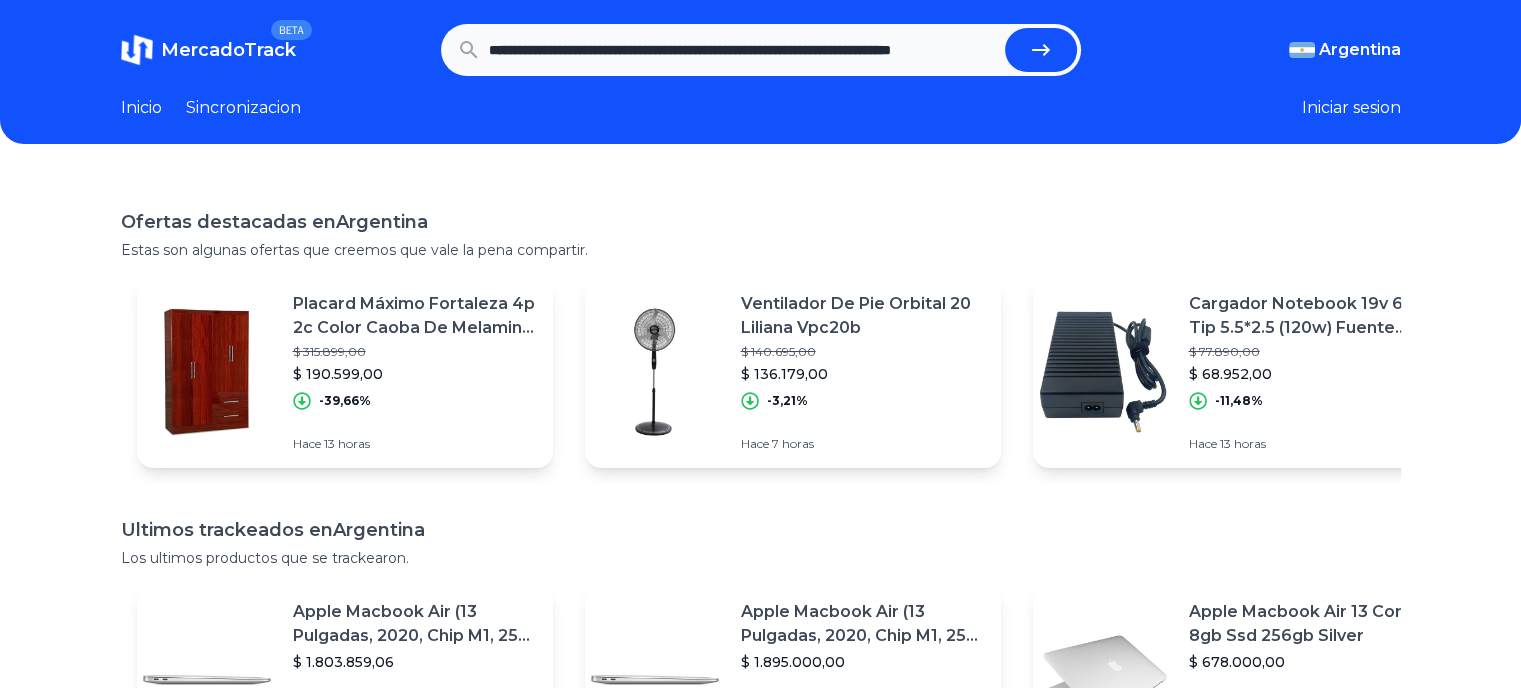 scroll, scrollTop: 0, scrollLeft: 104, axis: horizontal 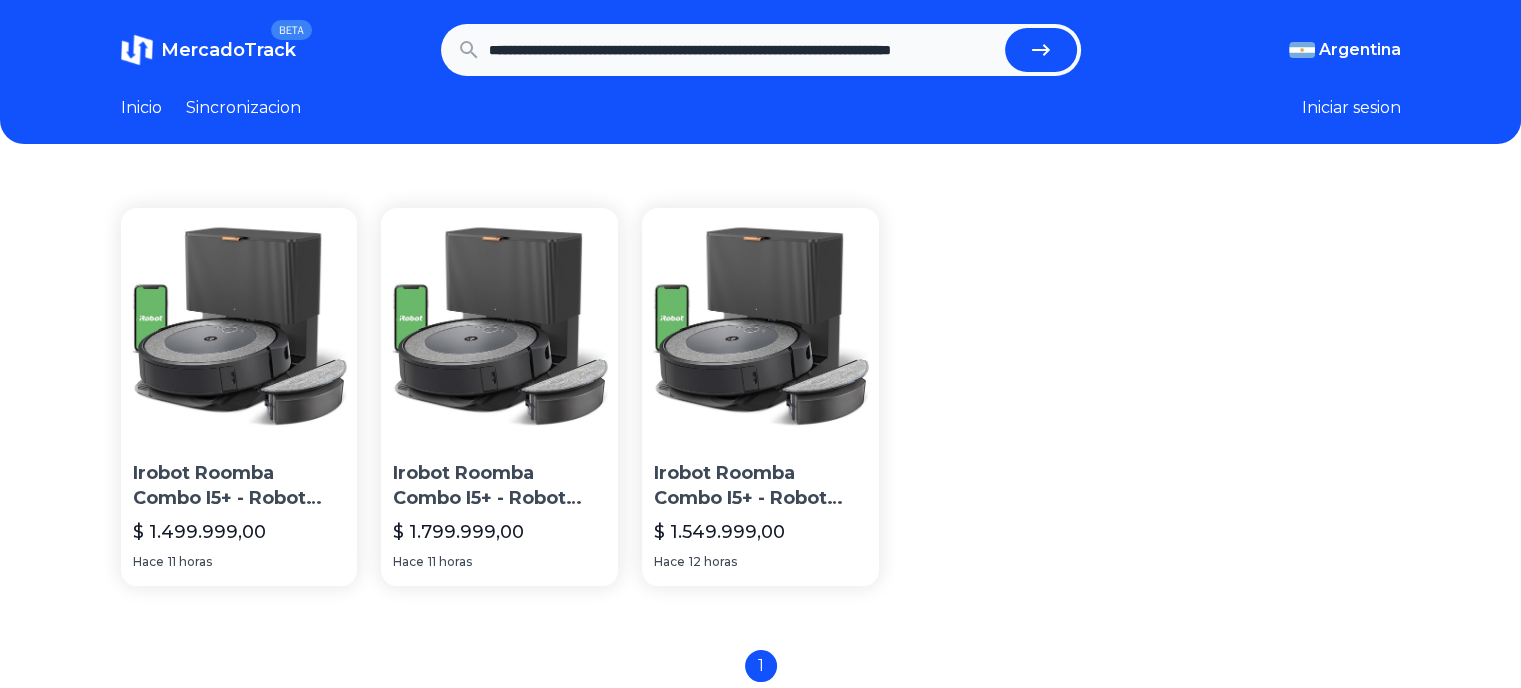 click at bounding box center [239, 326] 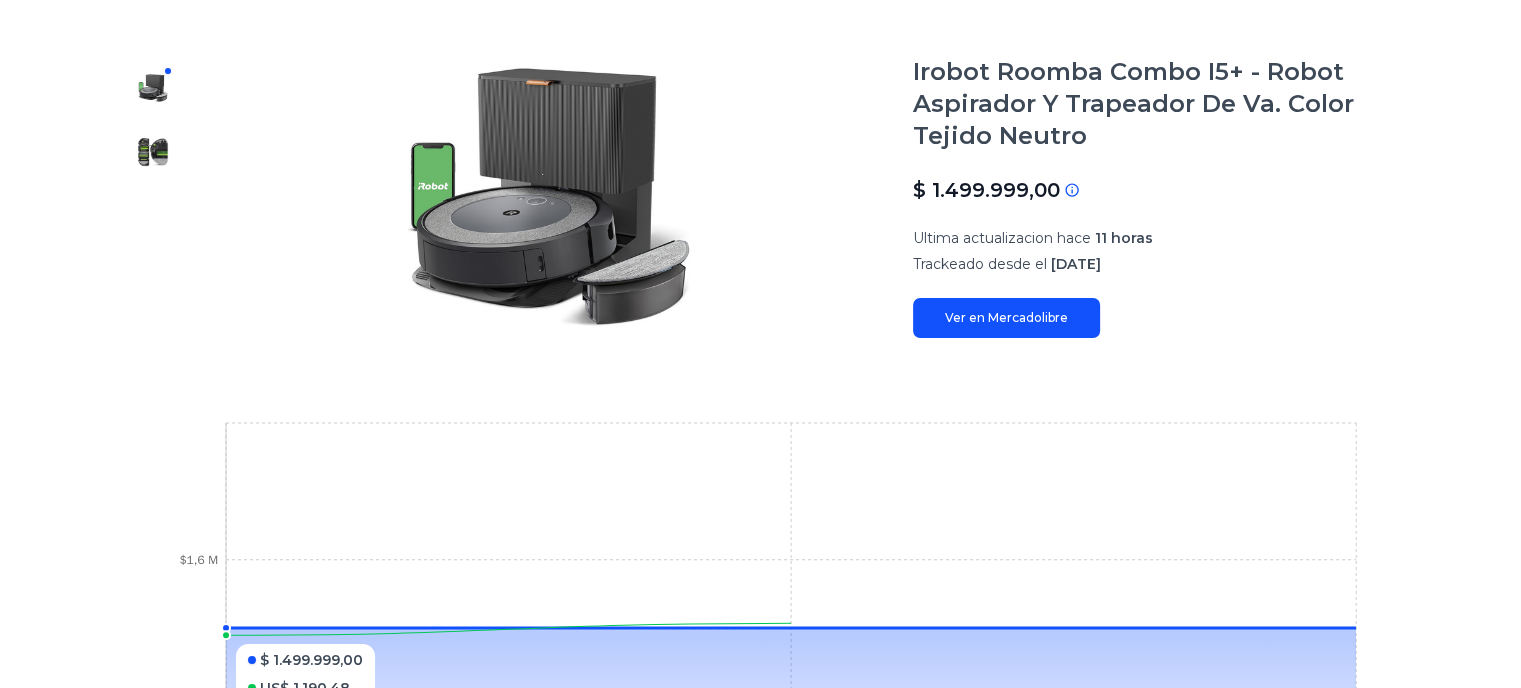 scroll, scrollTop: 0, scrollLeft: 0, axis: both 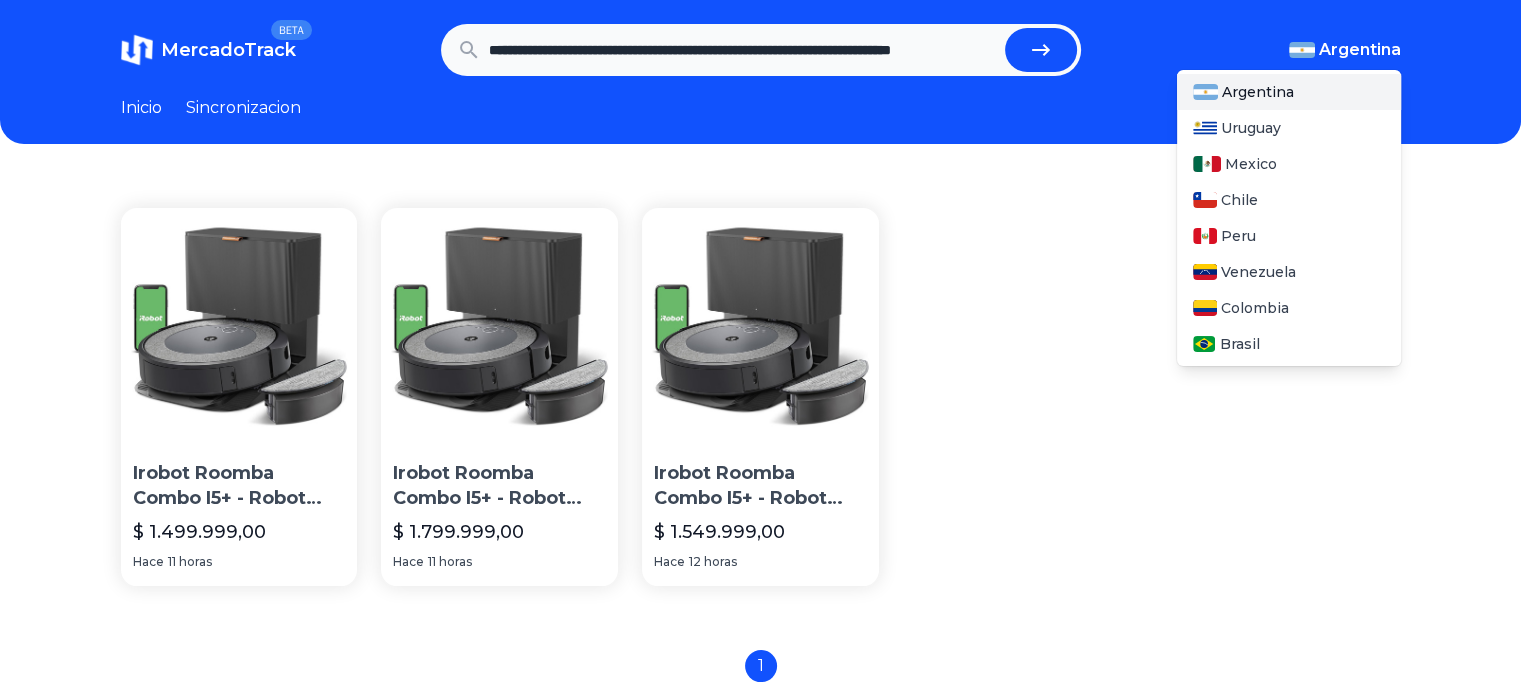 click on "Argentina" at bounding box center [1360, 50] 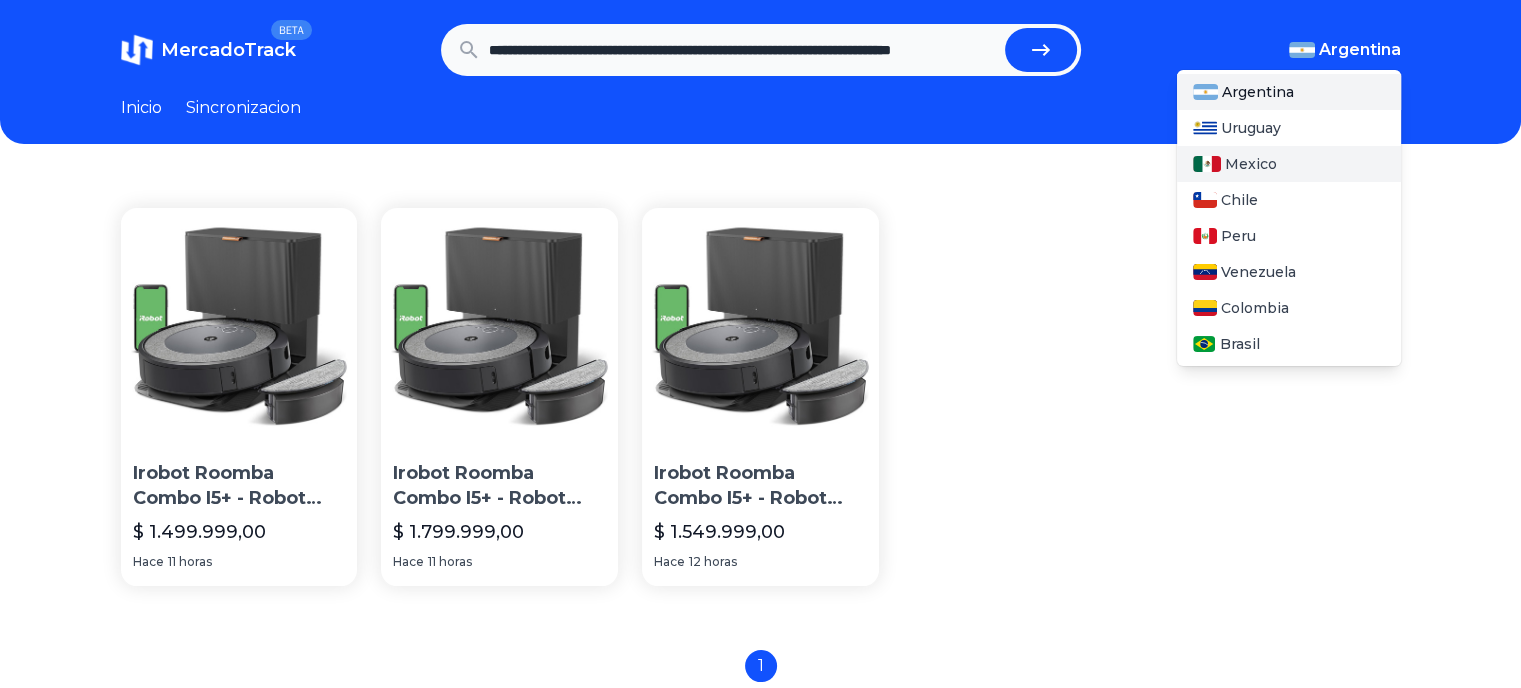 click on "Mexico" at bounding box center (1251, 164) 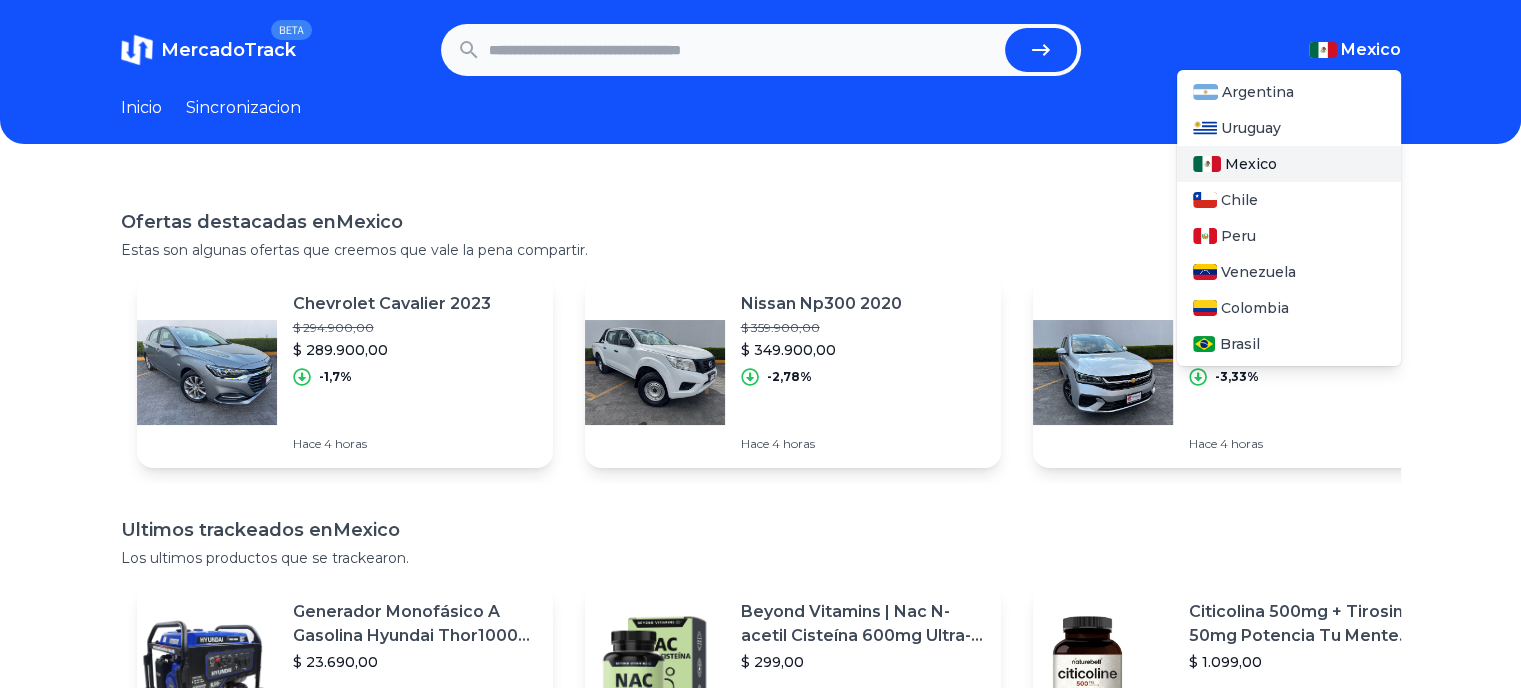 click on "Mexico" at bounding box center (1251, 164) 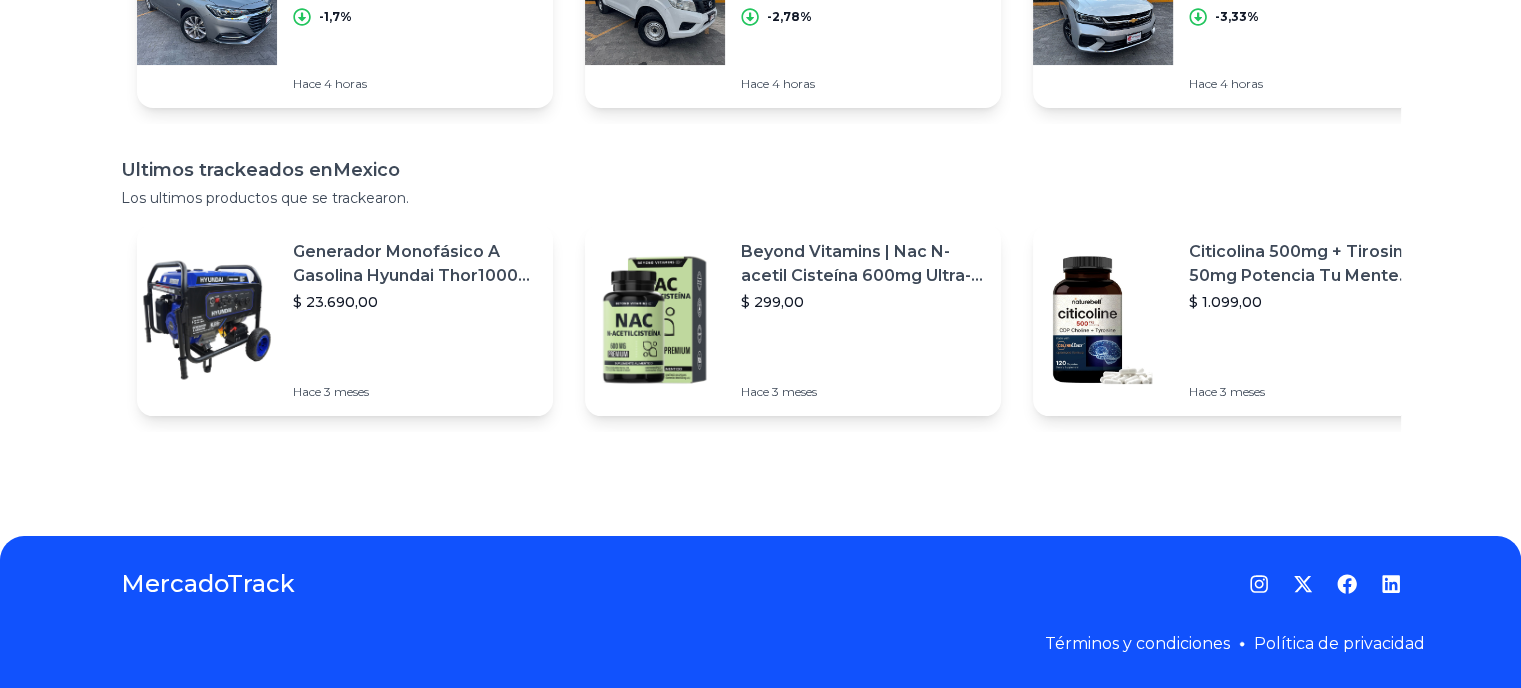 scroll, scrollTop: 0, scrollLeft: 0, axis: both 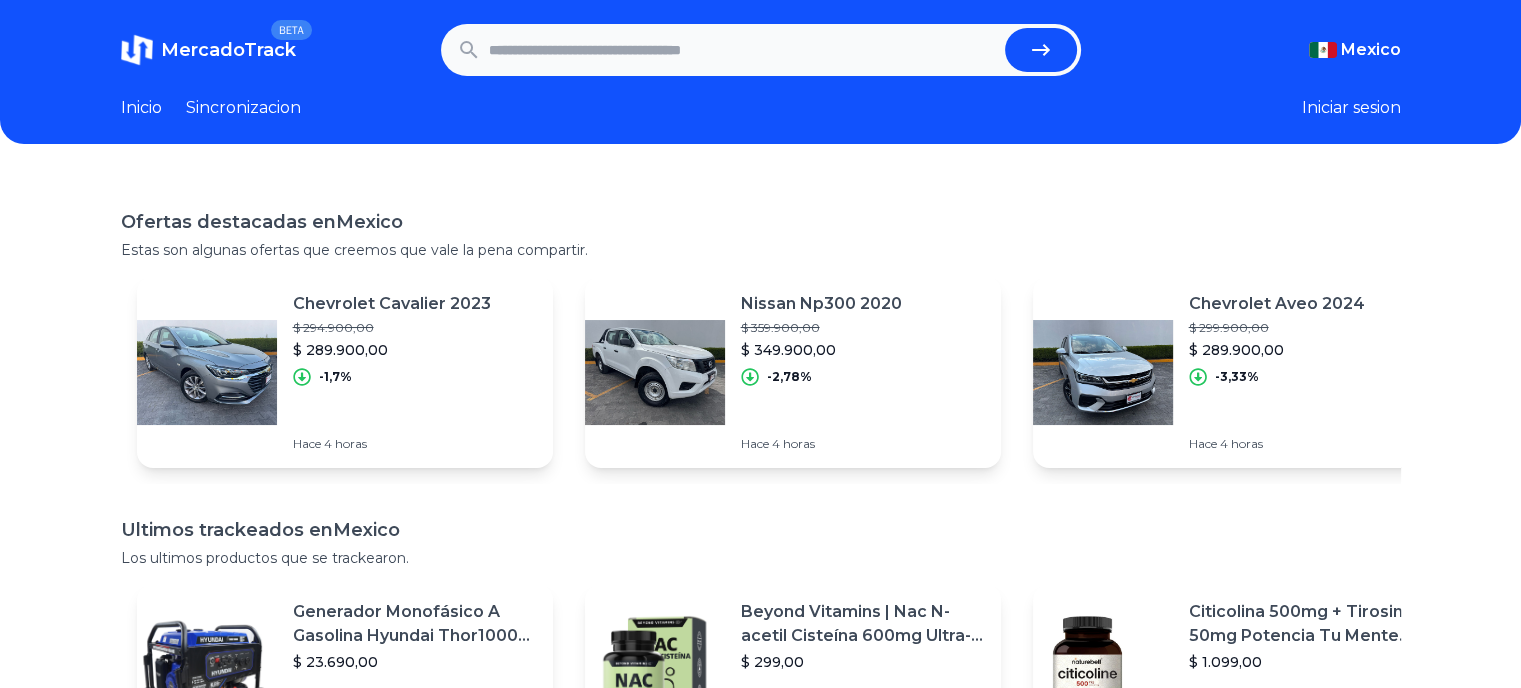 click at bounding box center (743, 50) 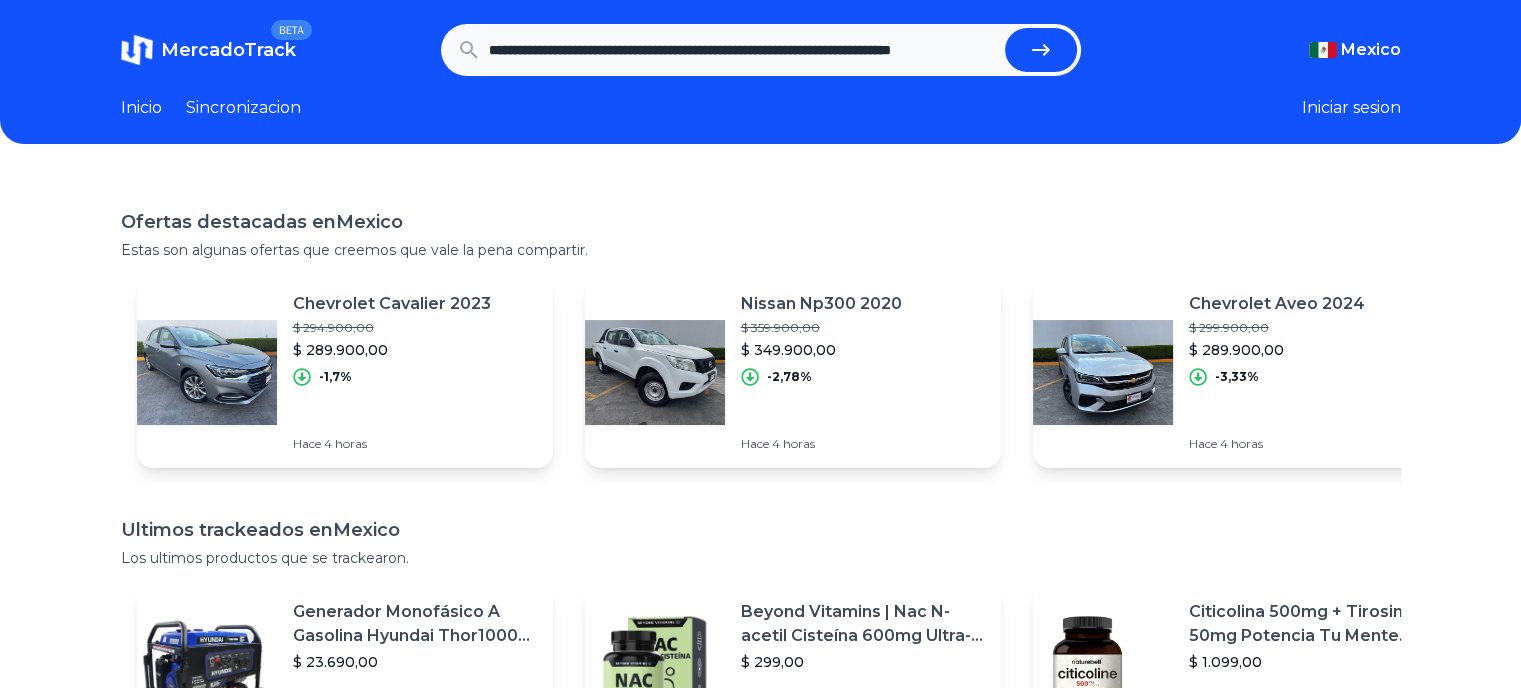scroll, scrollTop: 0, scrollLeft: 104, axis: horizontal 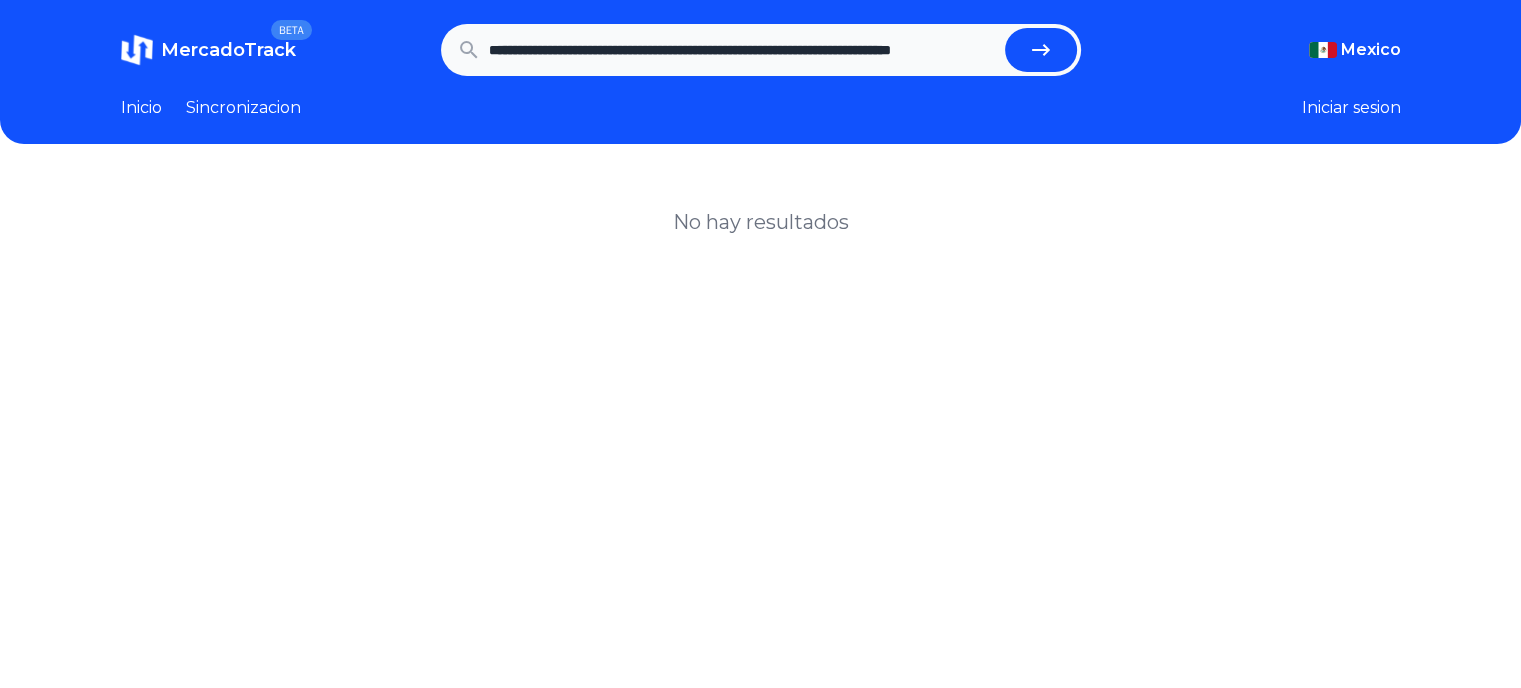 click on "**********" at bounding box center (743, 50) 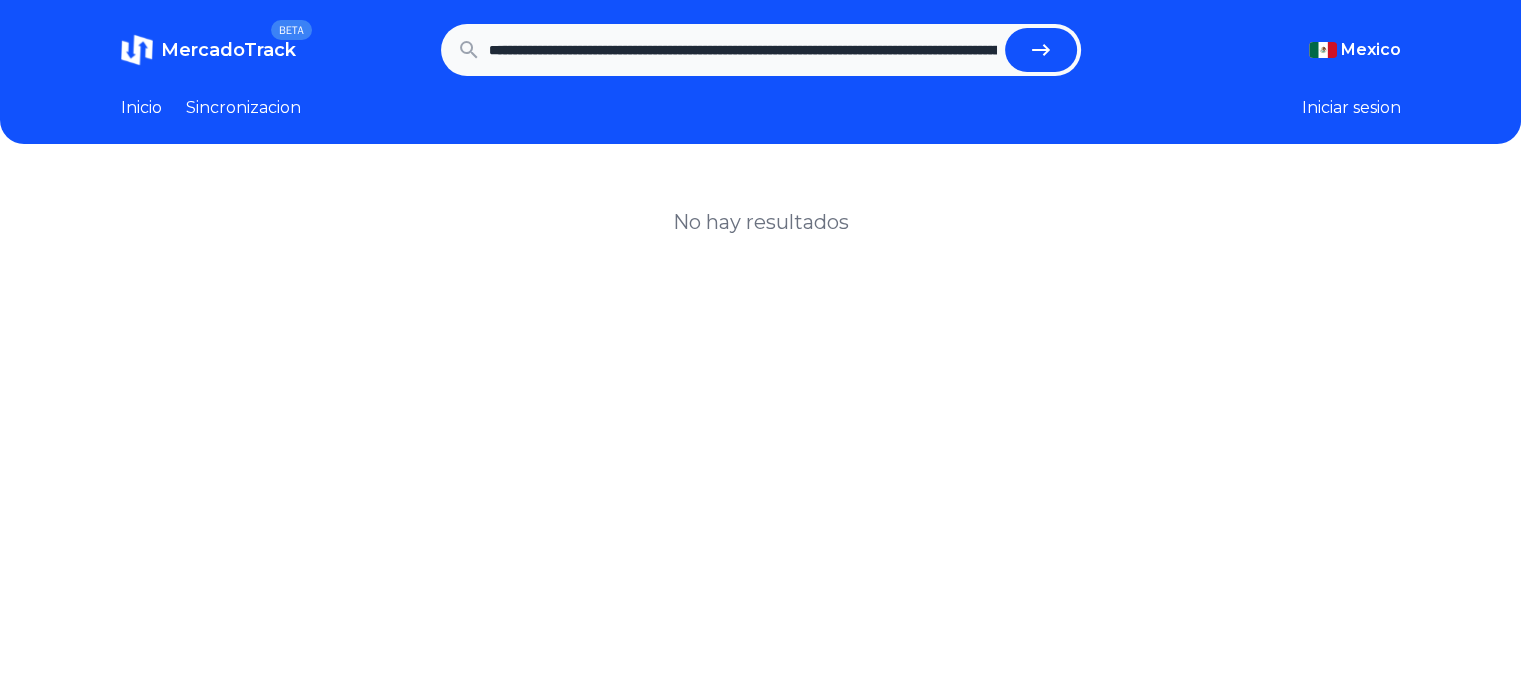 scroll, scrollTop: 0, scrollLeft: 1914, axis: horizontal 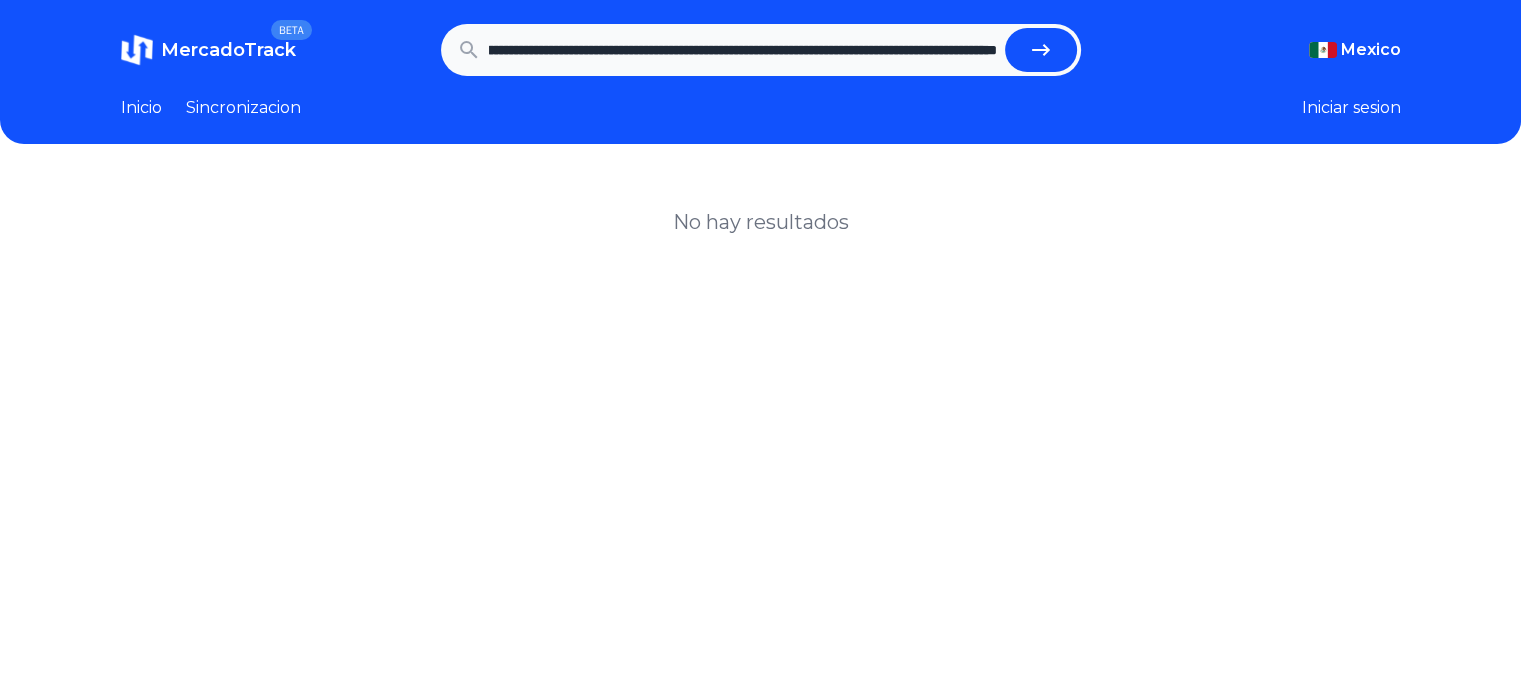type on "**********" 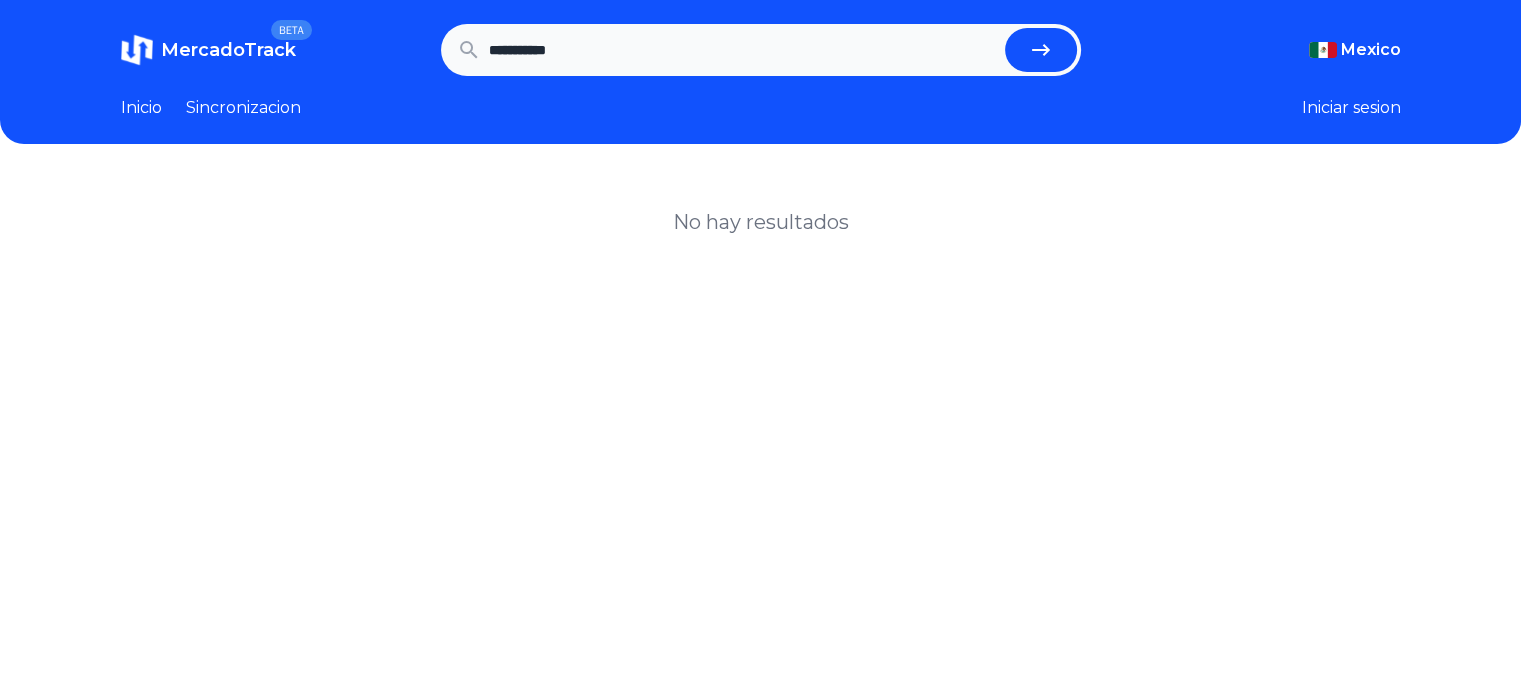 scroll, scrollTop: 0, scrollLeft: 0, axis: both 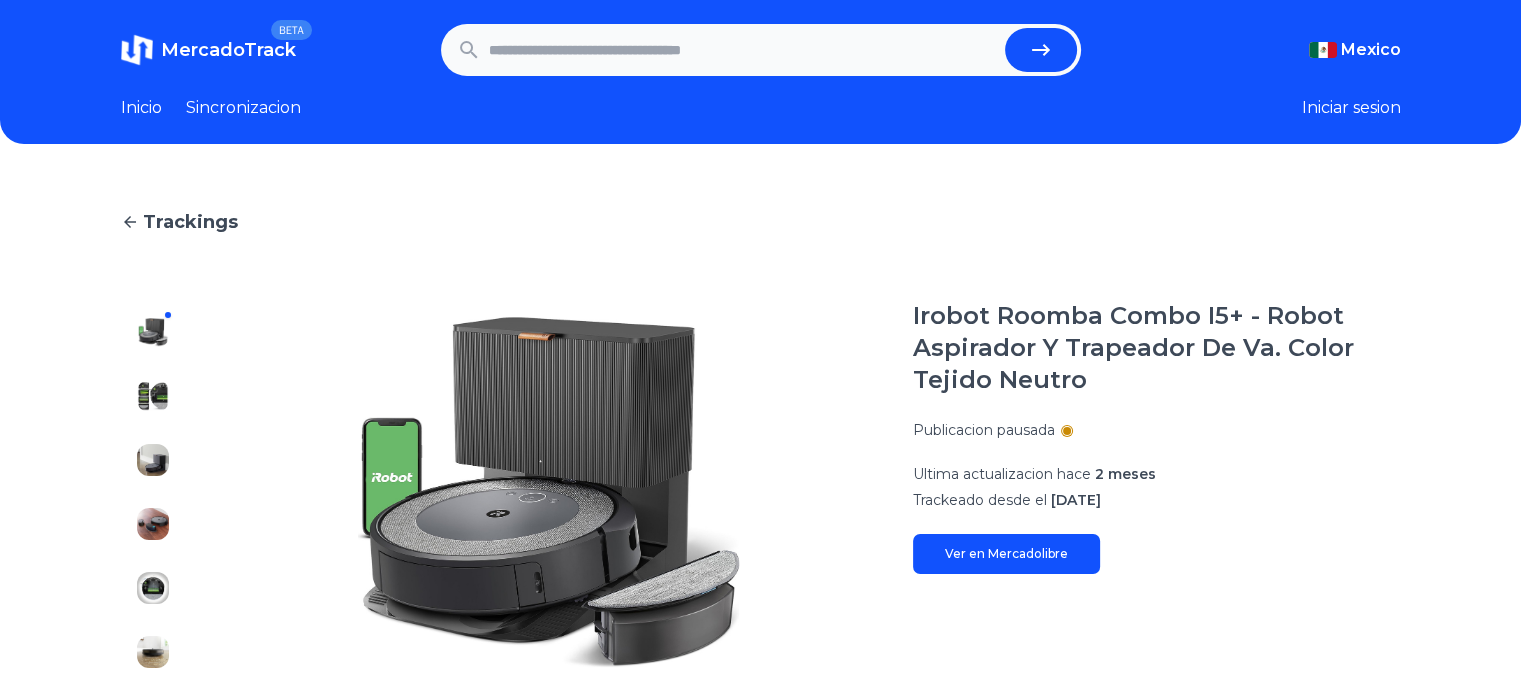 click at bounding box center (743, 50) 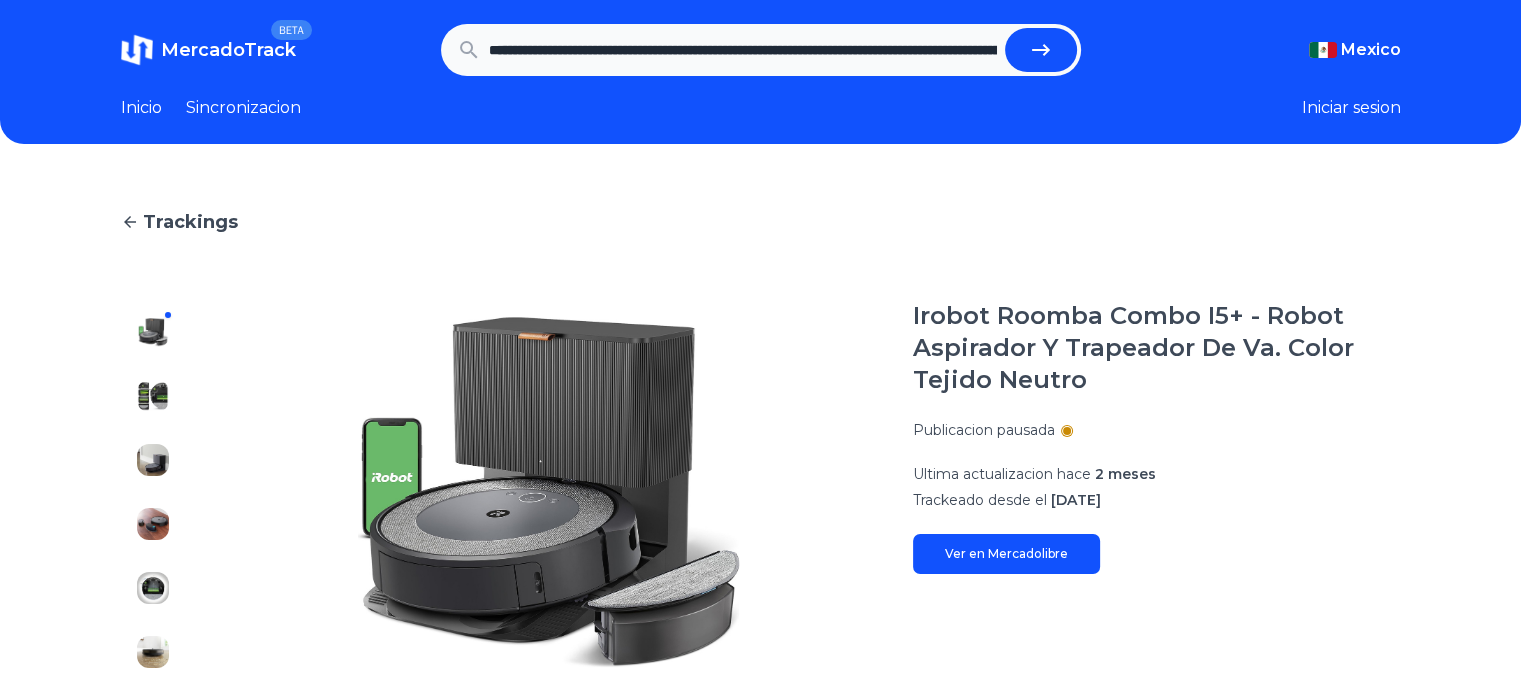 scroll, scrollTop: 0, scrollLeft: 2109, axis: horizontal 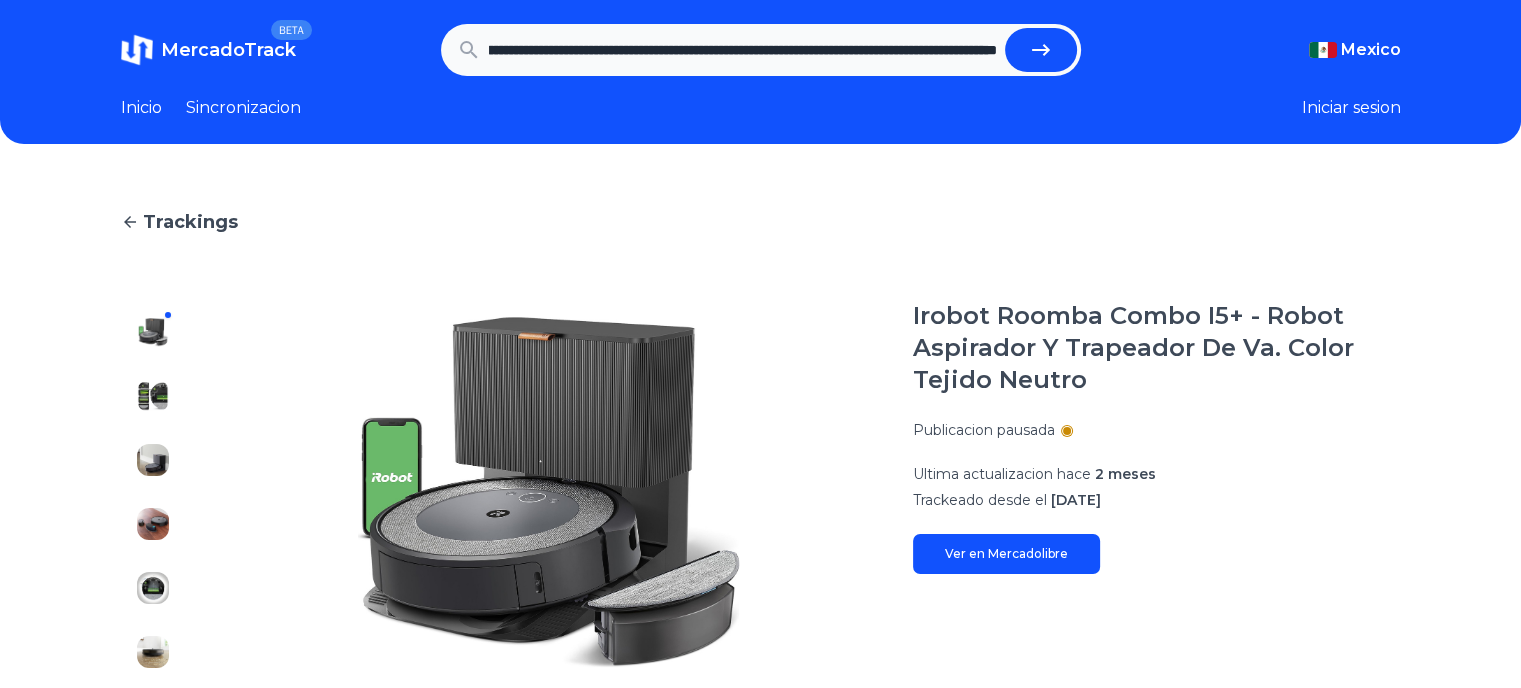 type on "**********" 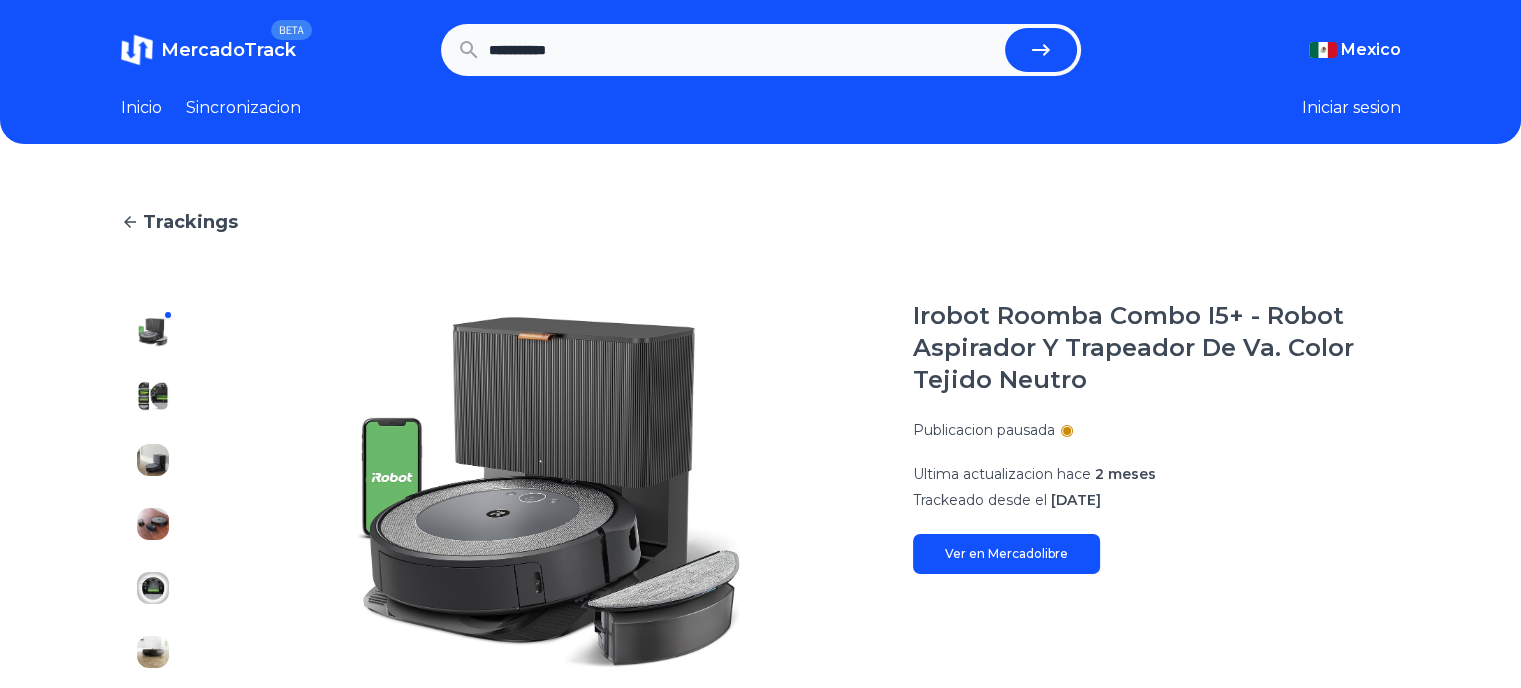 scroll, scrollTop: 0, scrollLeft: 0, axis: both 